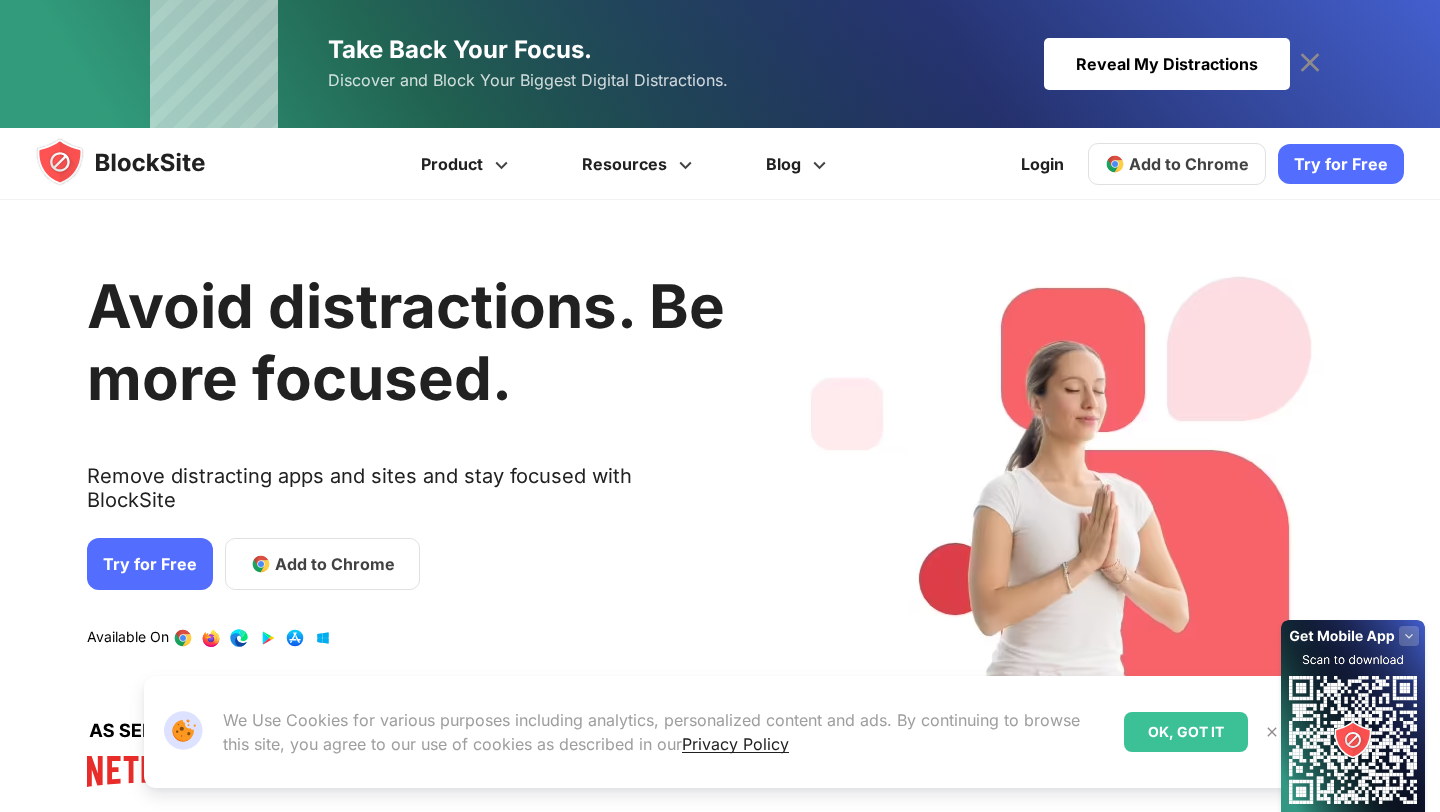 scroll, scrollTop: 0, scrollLeft: 0, axis: both 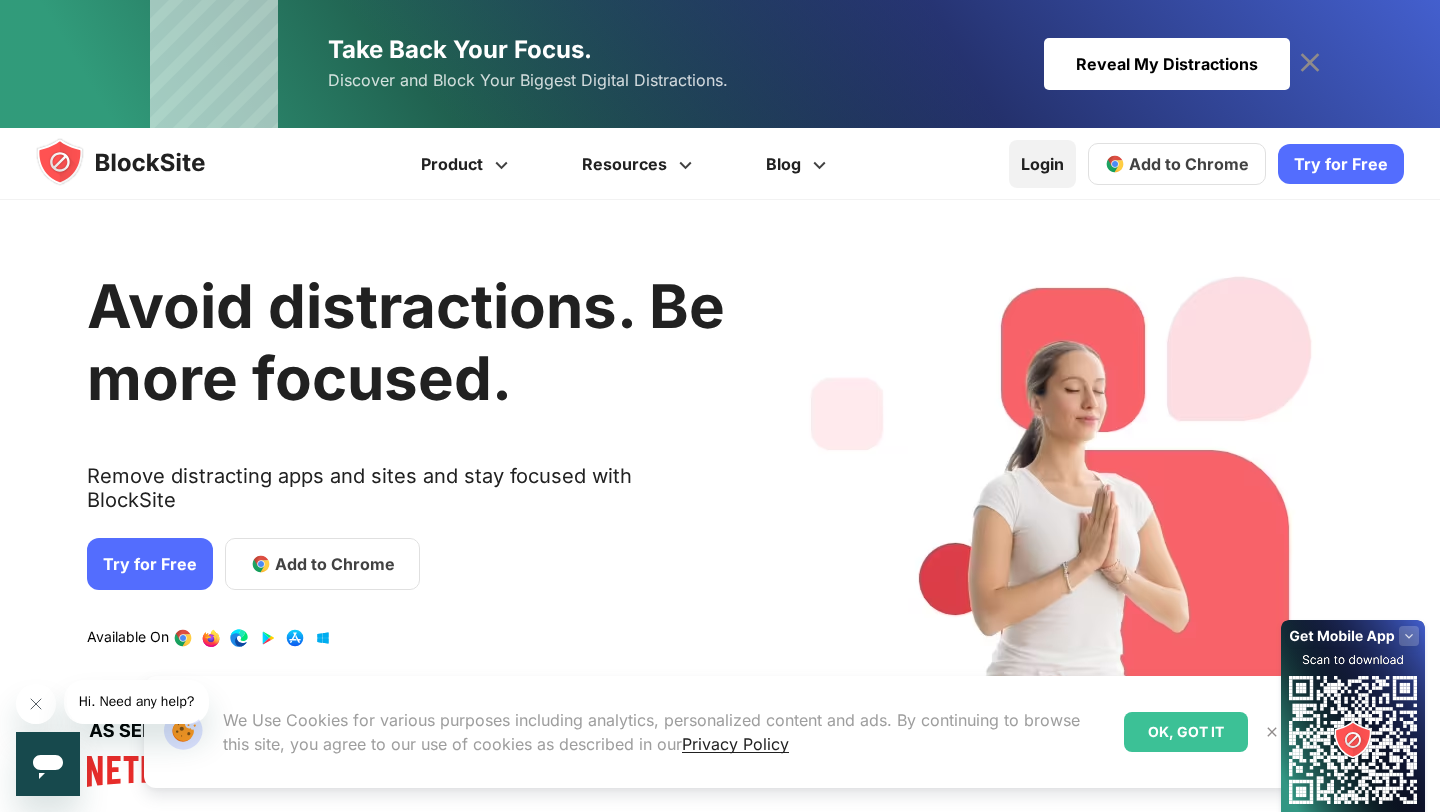 click on "Login" at bounding box center [1042, 164] 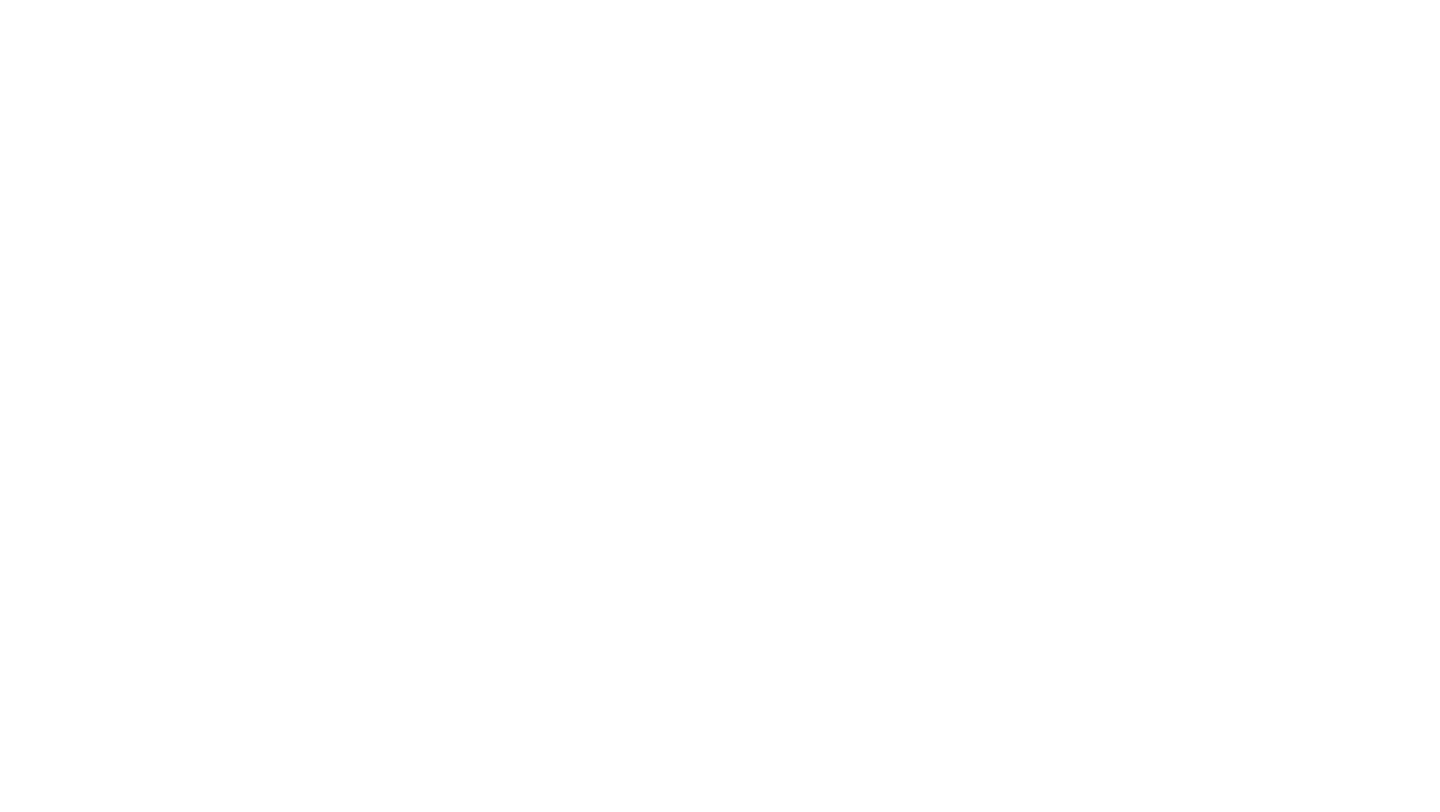 scroll, scrollTop: 0, scrollLeft: 0, axis: both 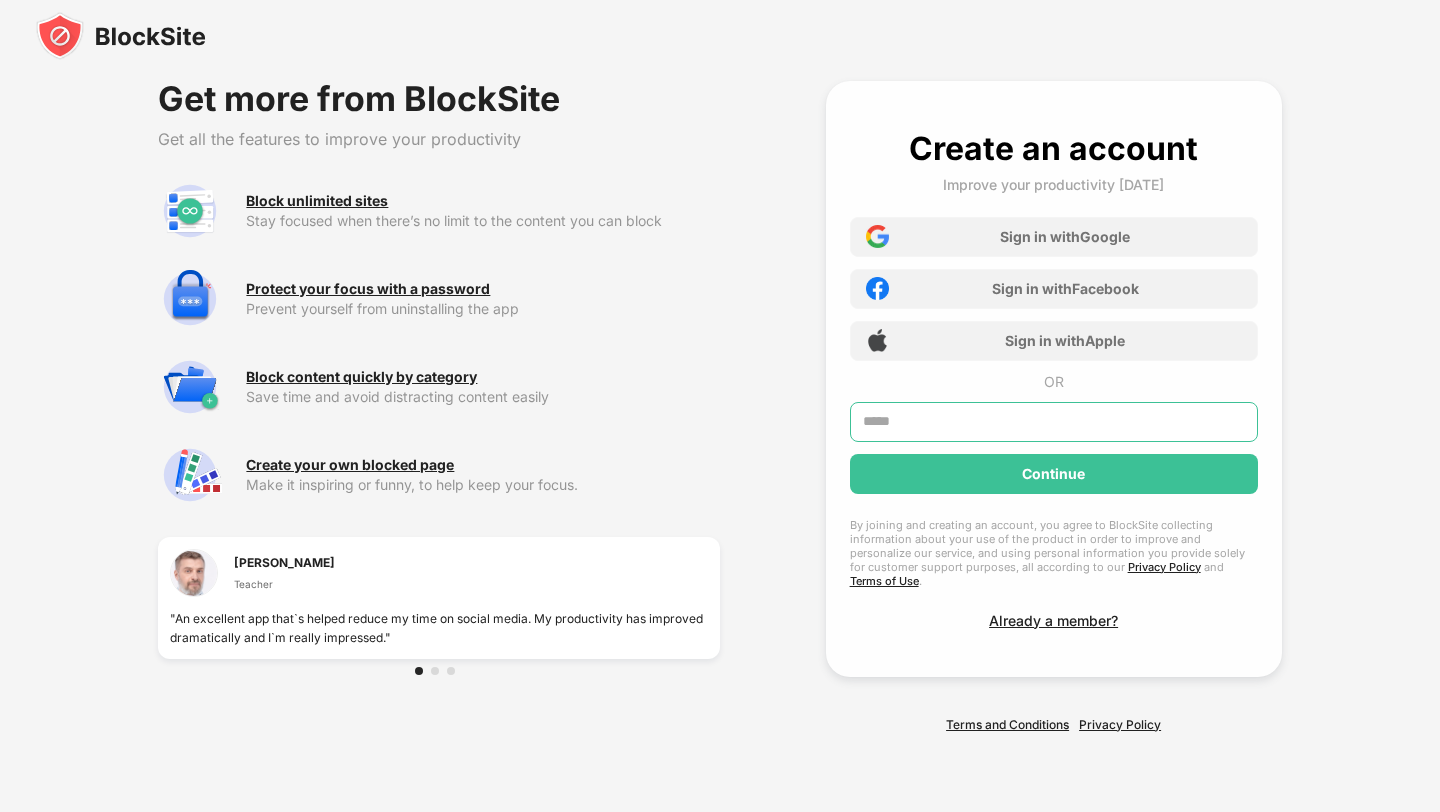 click at bounding box center (1054, 422) 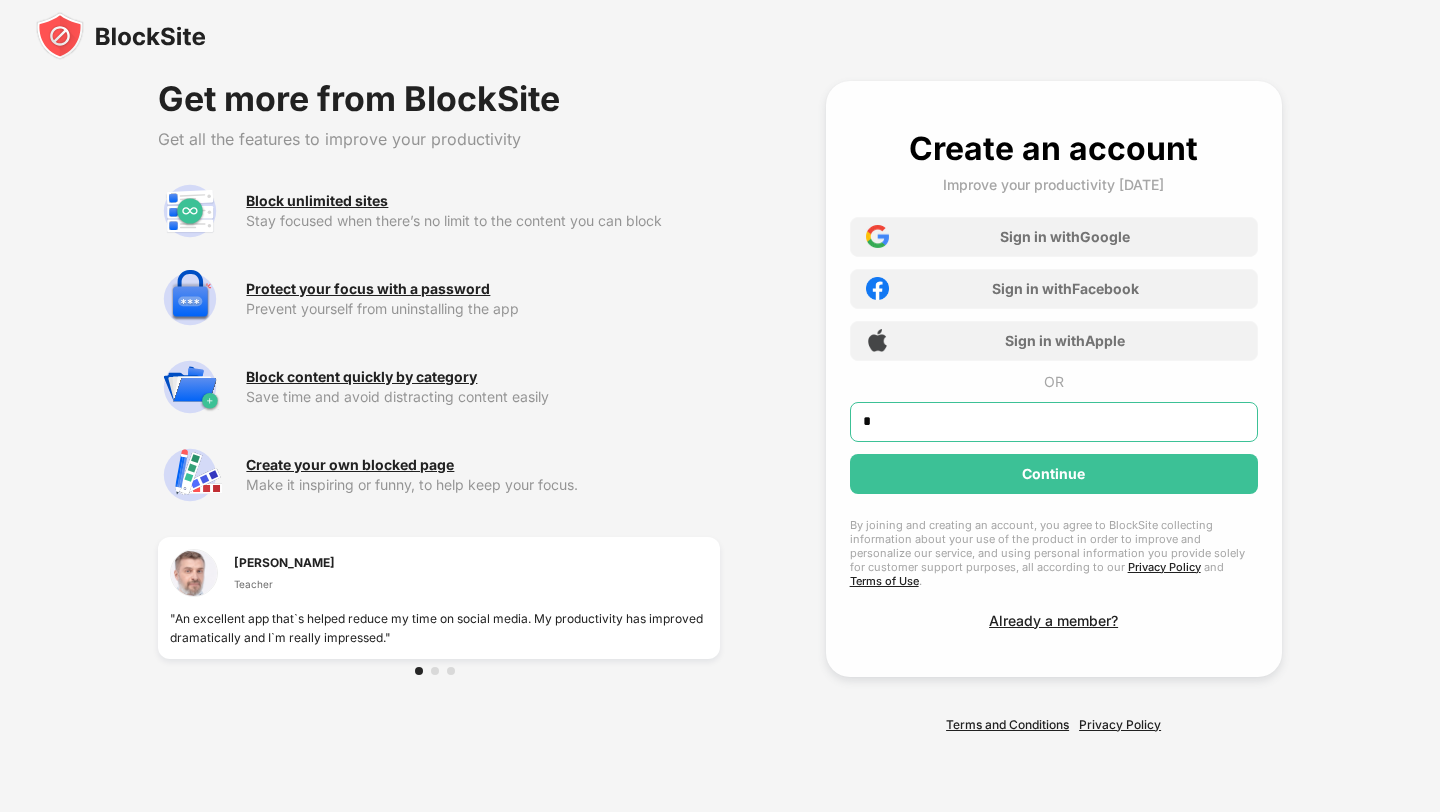 type 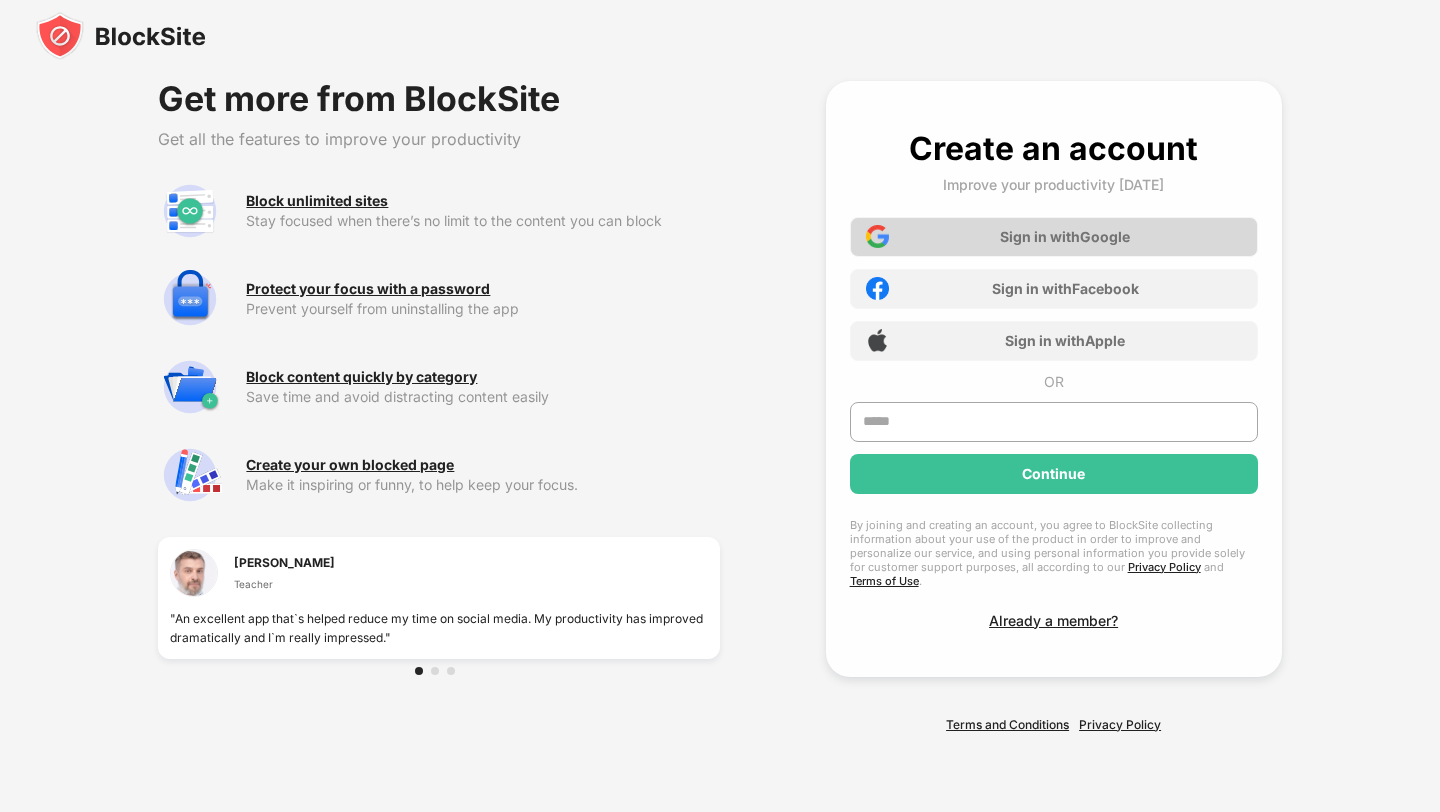 click on "Sign in with  Google" at bounding box center [1054, 237] 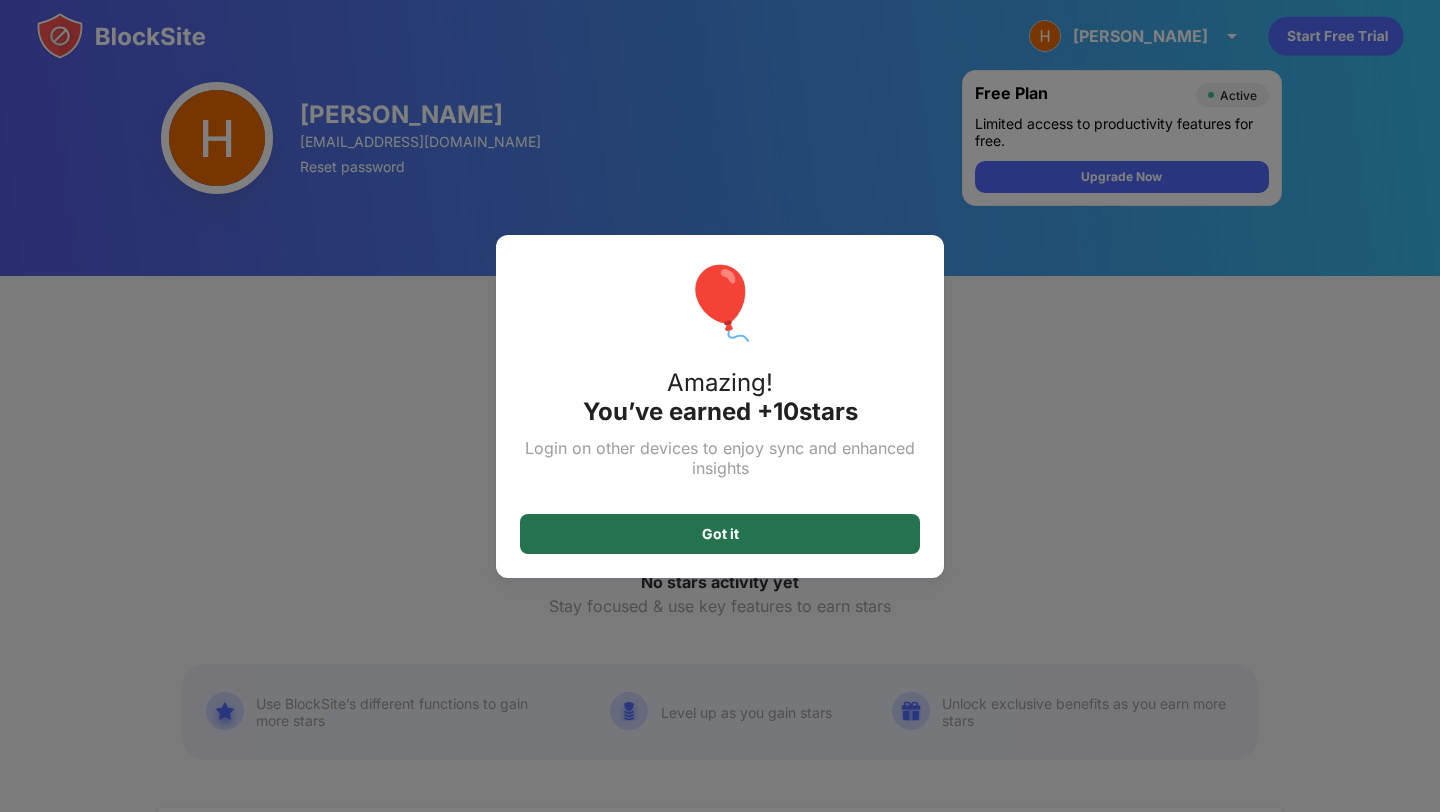 click on "Got it" at bounding box center [720, 534] 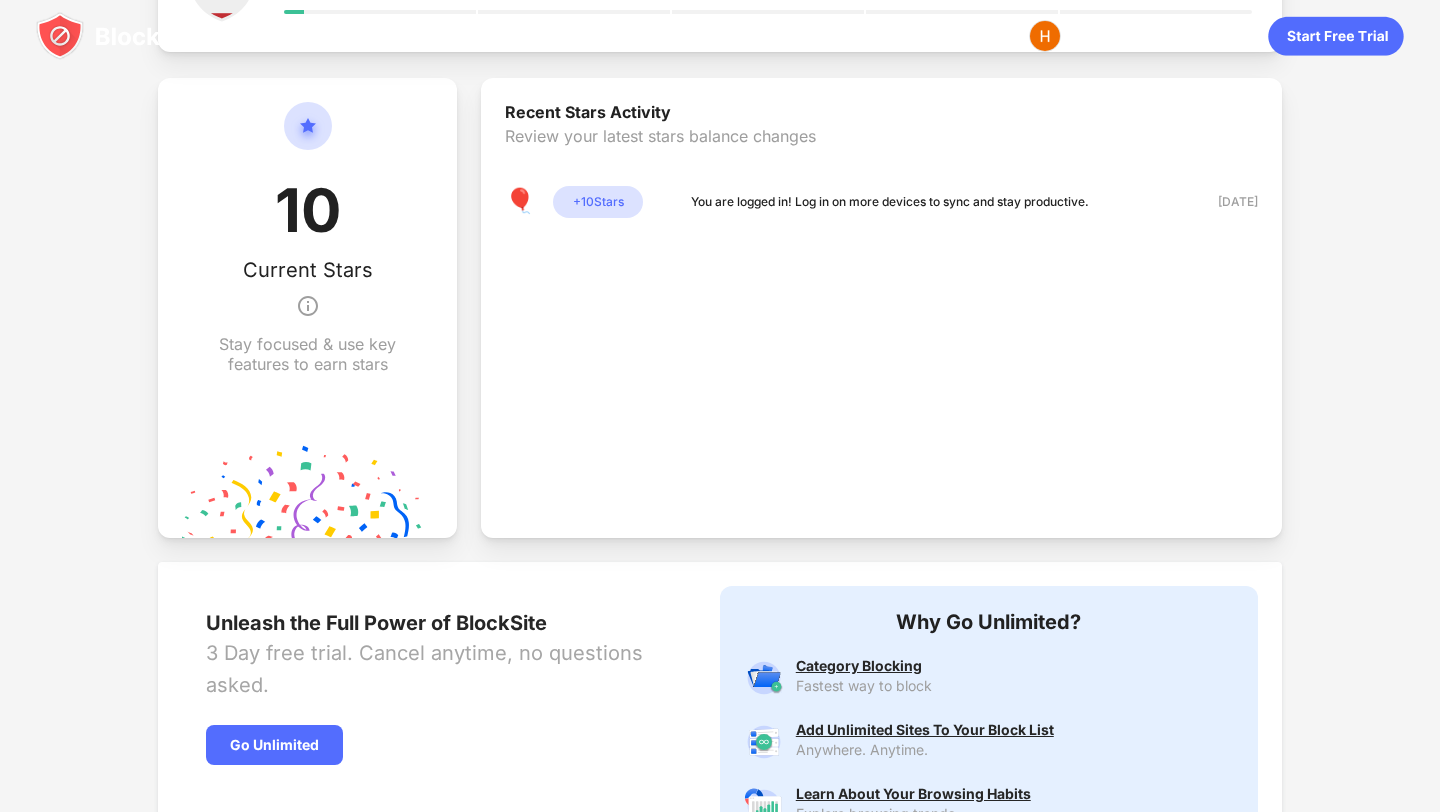 scroll, scrollTop: 0, scrollLeft: 0, axis: both 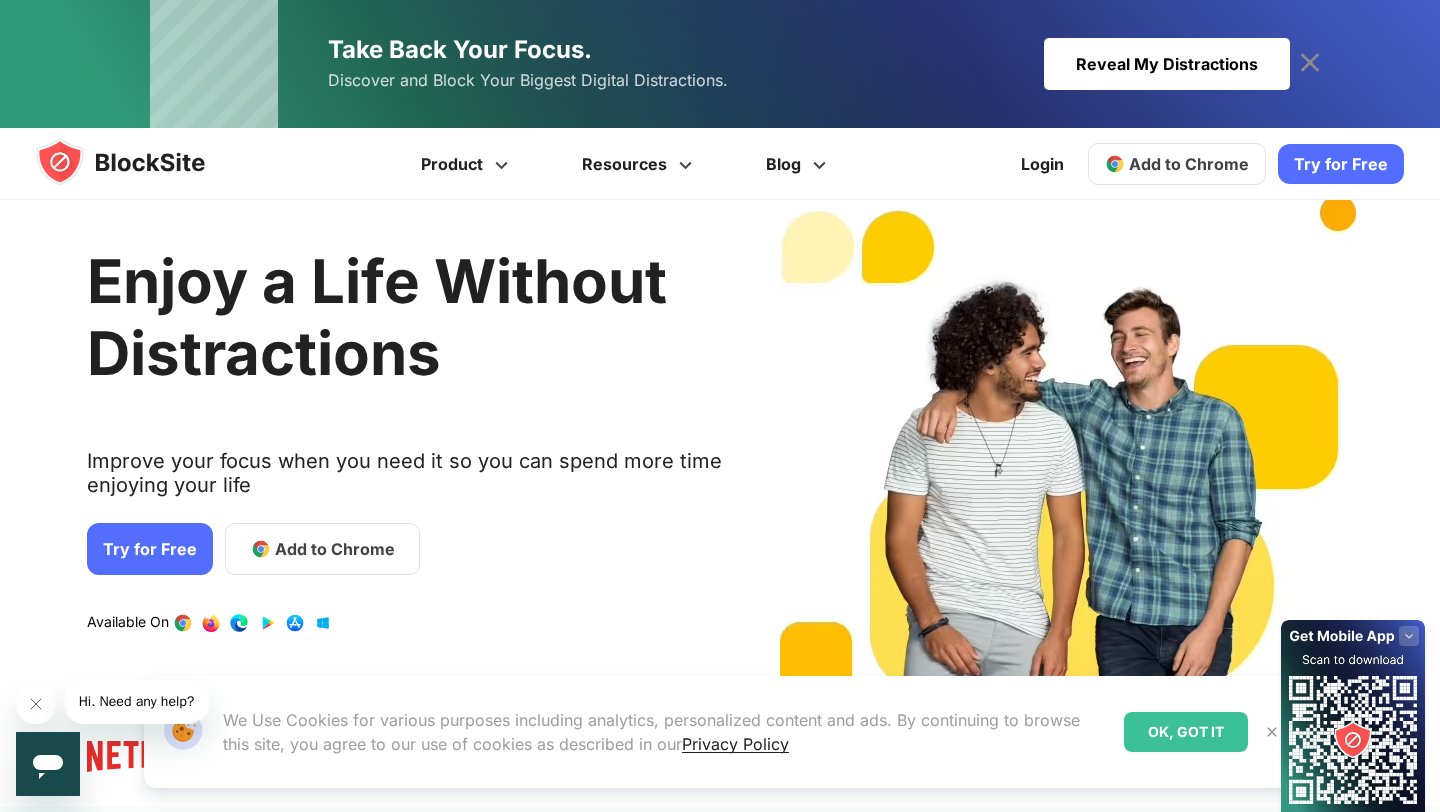 click on "Try for Free" at bounding box center (150, 549) 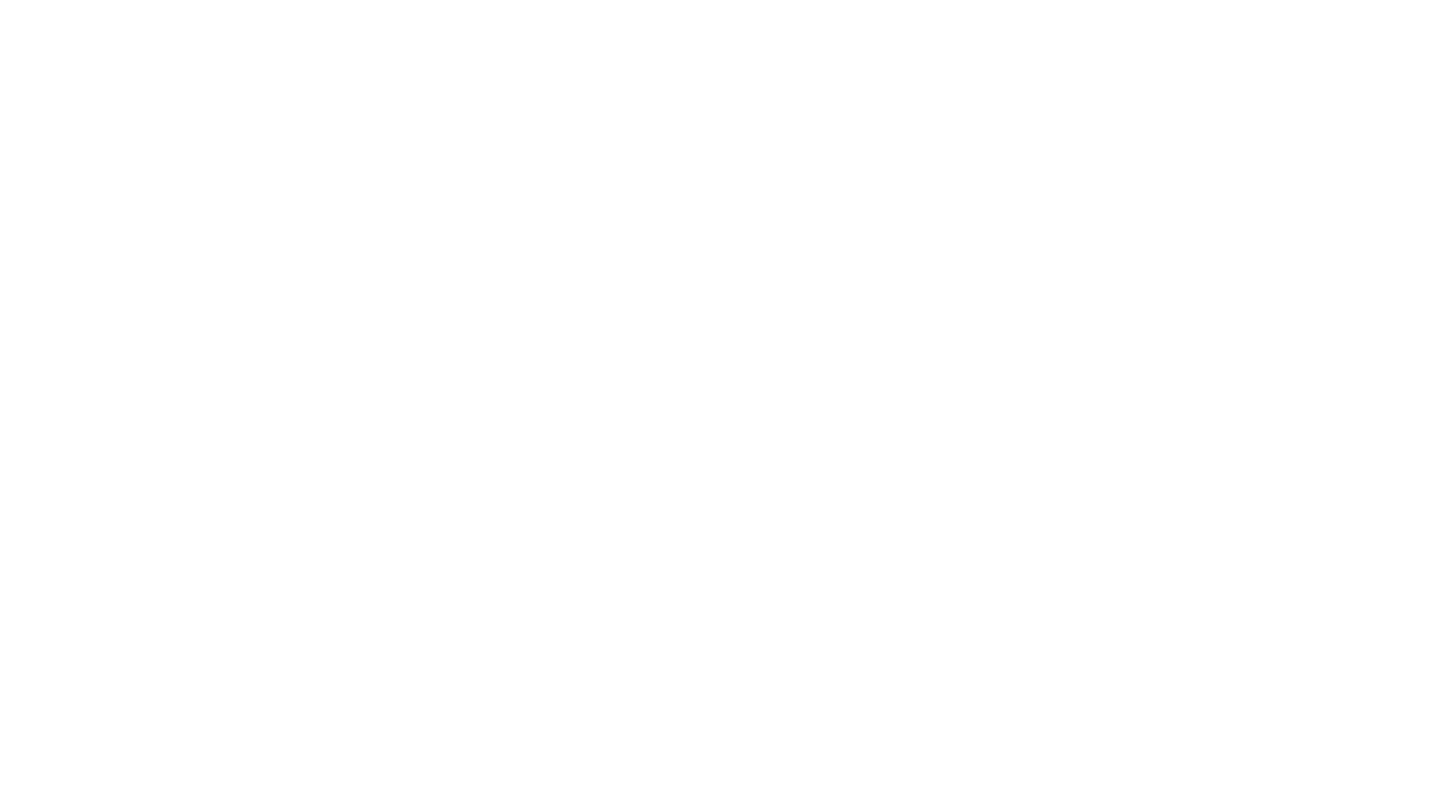 scroll, scrollTop: 0, scrollLeft: 0, axis: both 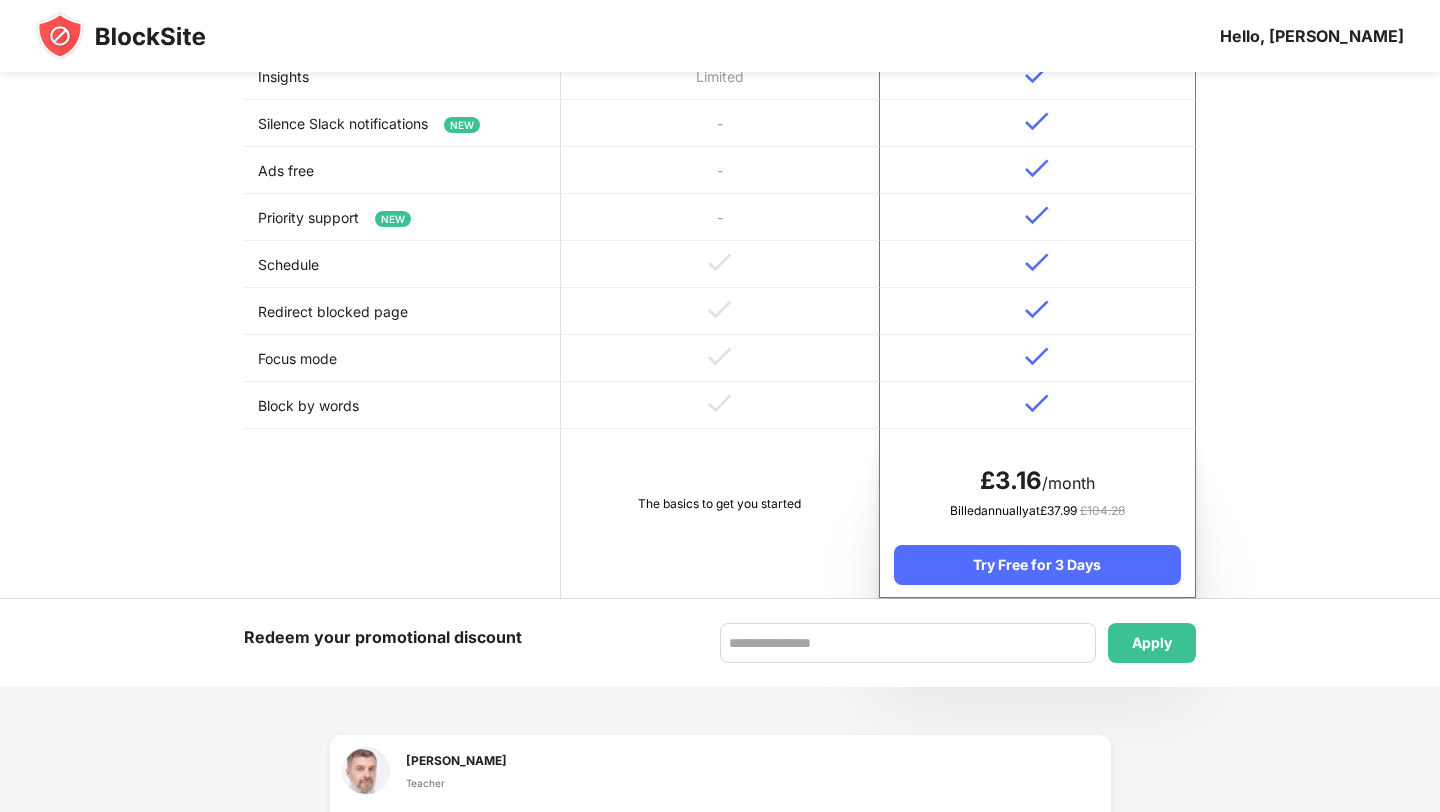 click at bounding box center (719, 405) 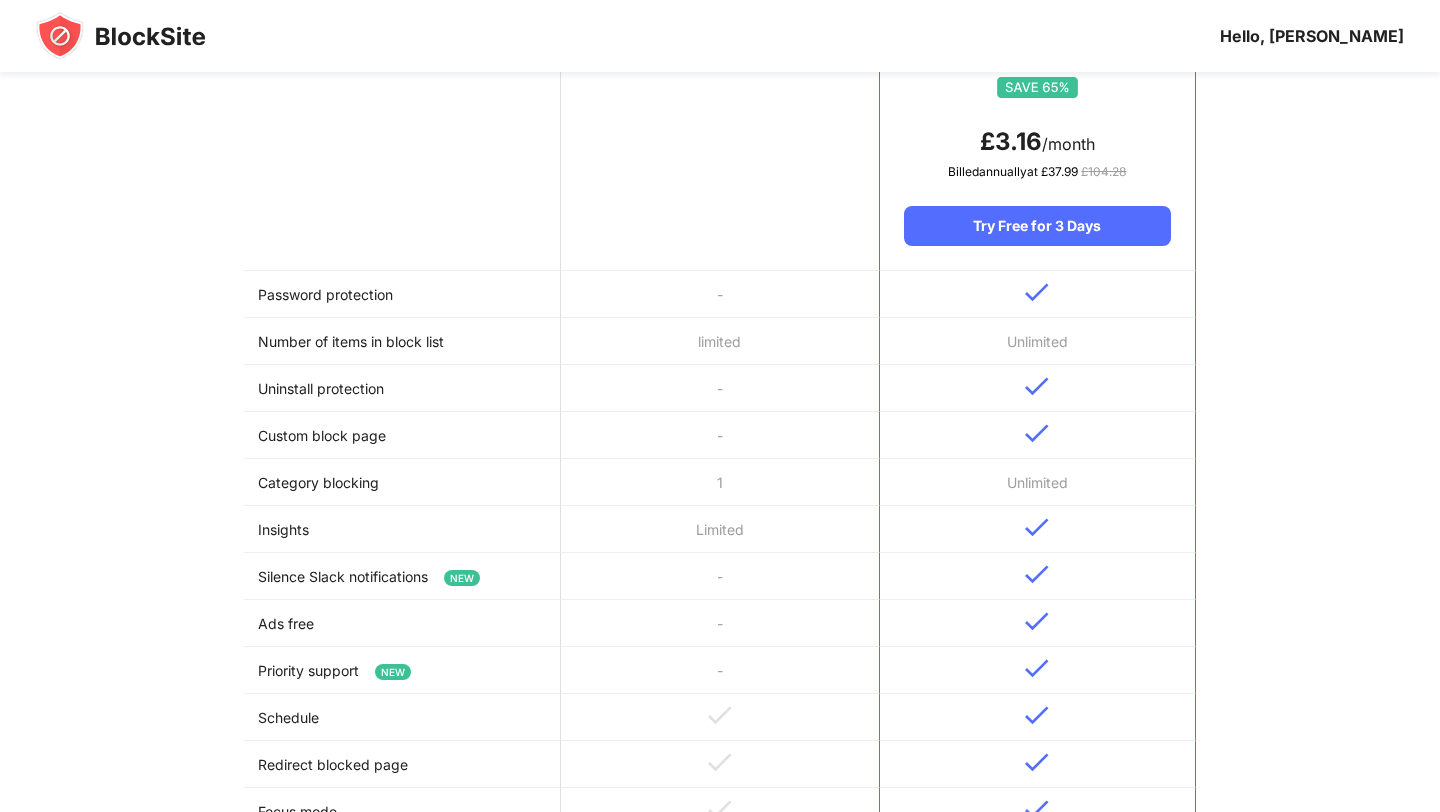 scroll, scrollTop: 0, scrollLeft: 0, axis: both 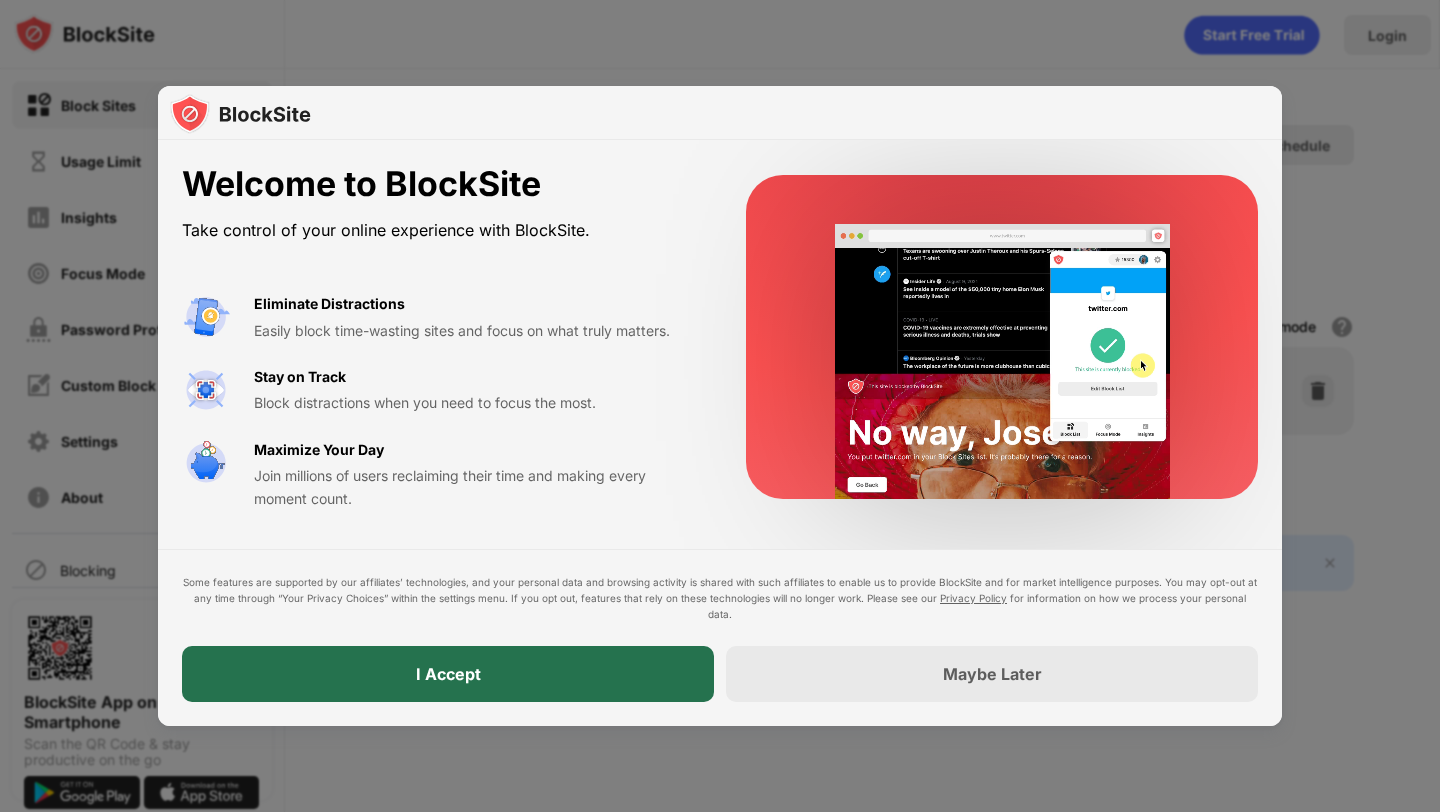 click on "I Accept" at bounding box center [448, 674] 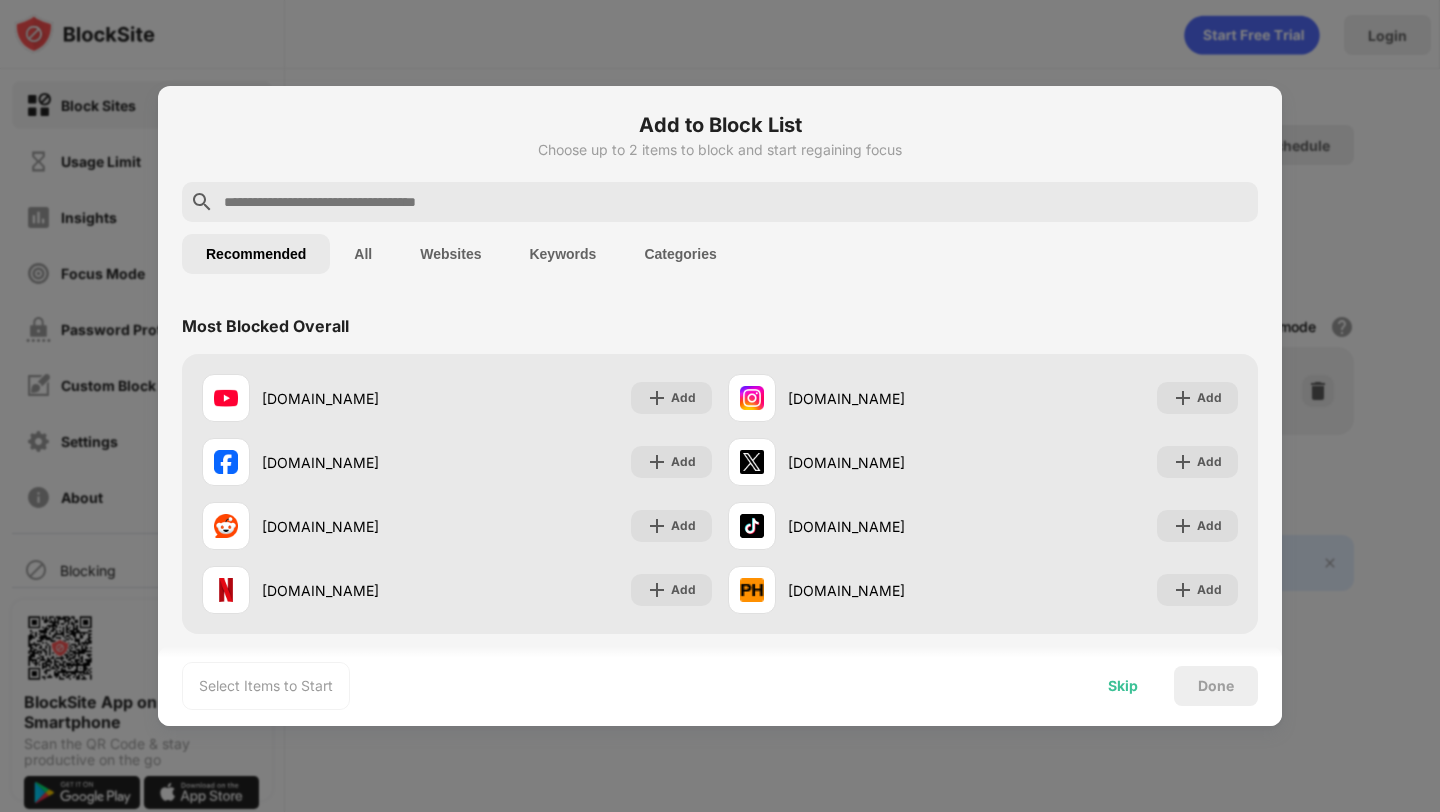 click on "Skip" at bounding box center [1123, 686] 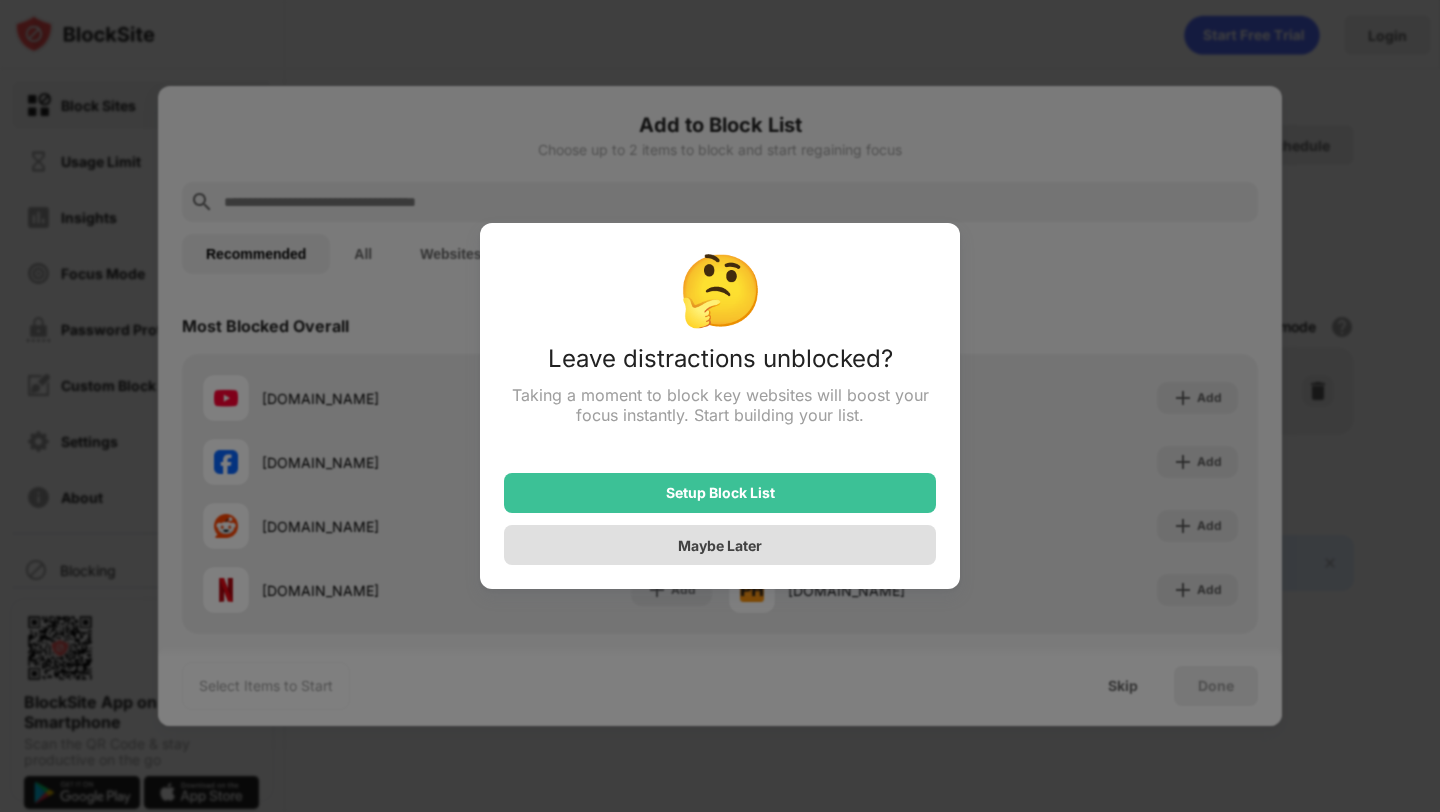 click on "Maybe Later" at bounding box center [720, 545] 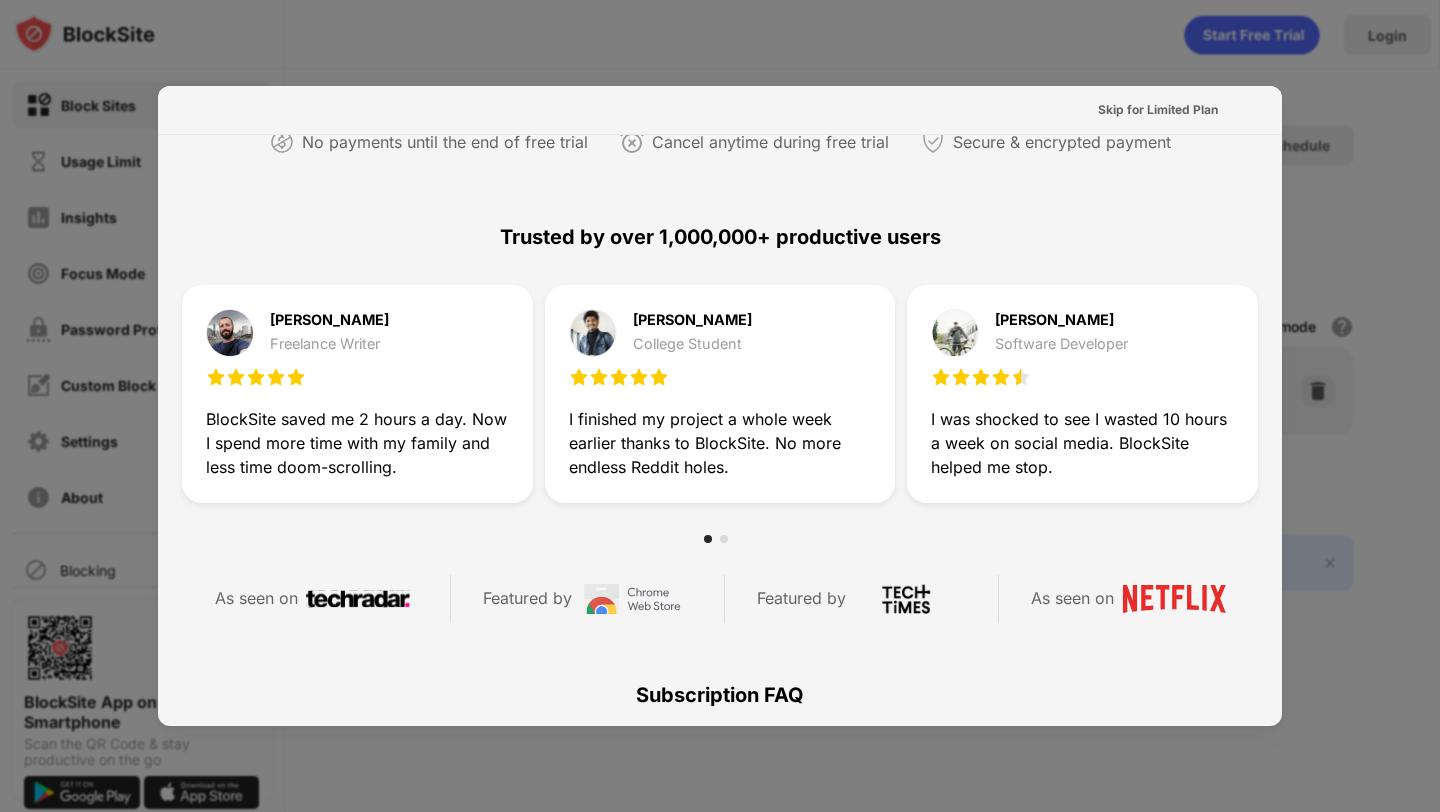 scroll, scrollTop: 976, scrollLeft: 0, axis: vertical 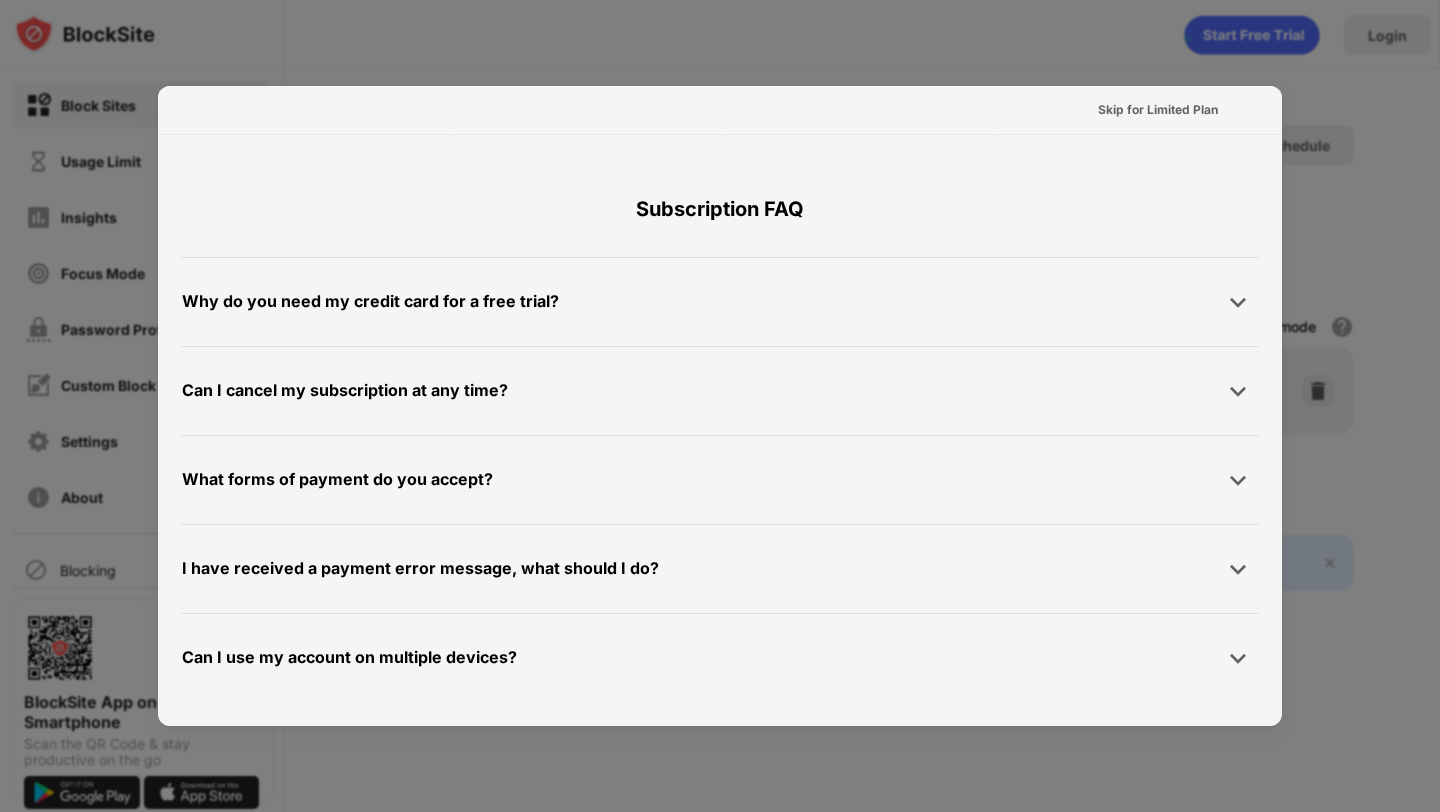 click on "What forms of payment do you accept? We accept all major payment providers including PayPal" at bounding box center [720, 479] 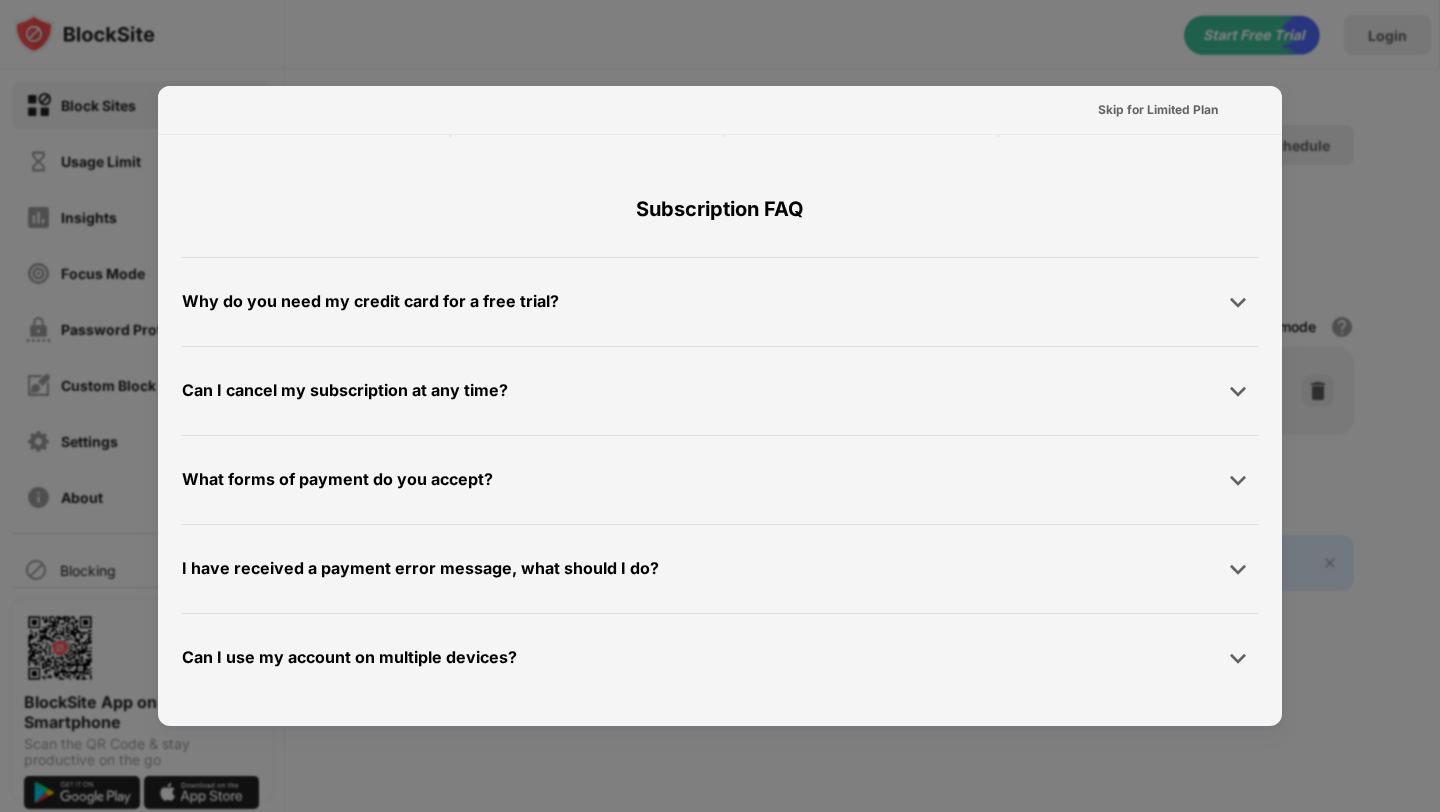 click at bounding box center (720, 406) 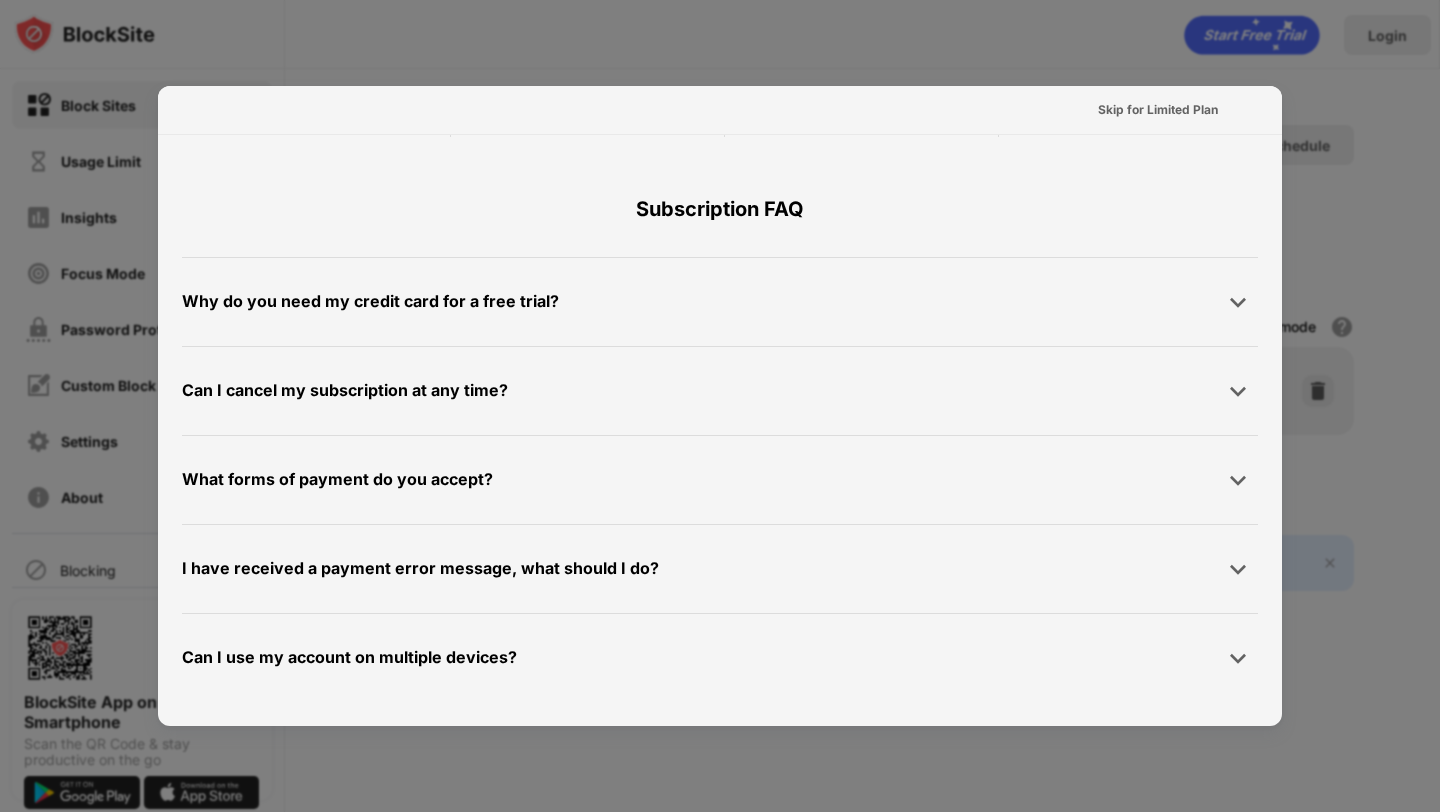 click at bounding box center [720, 406] 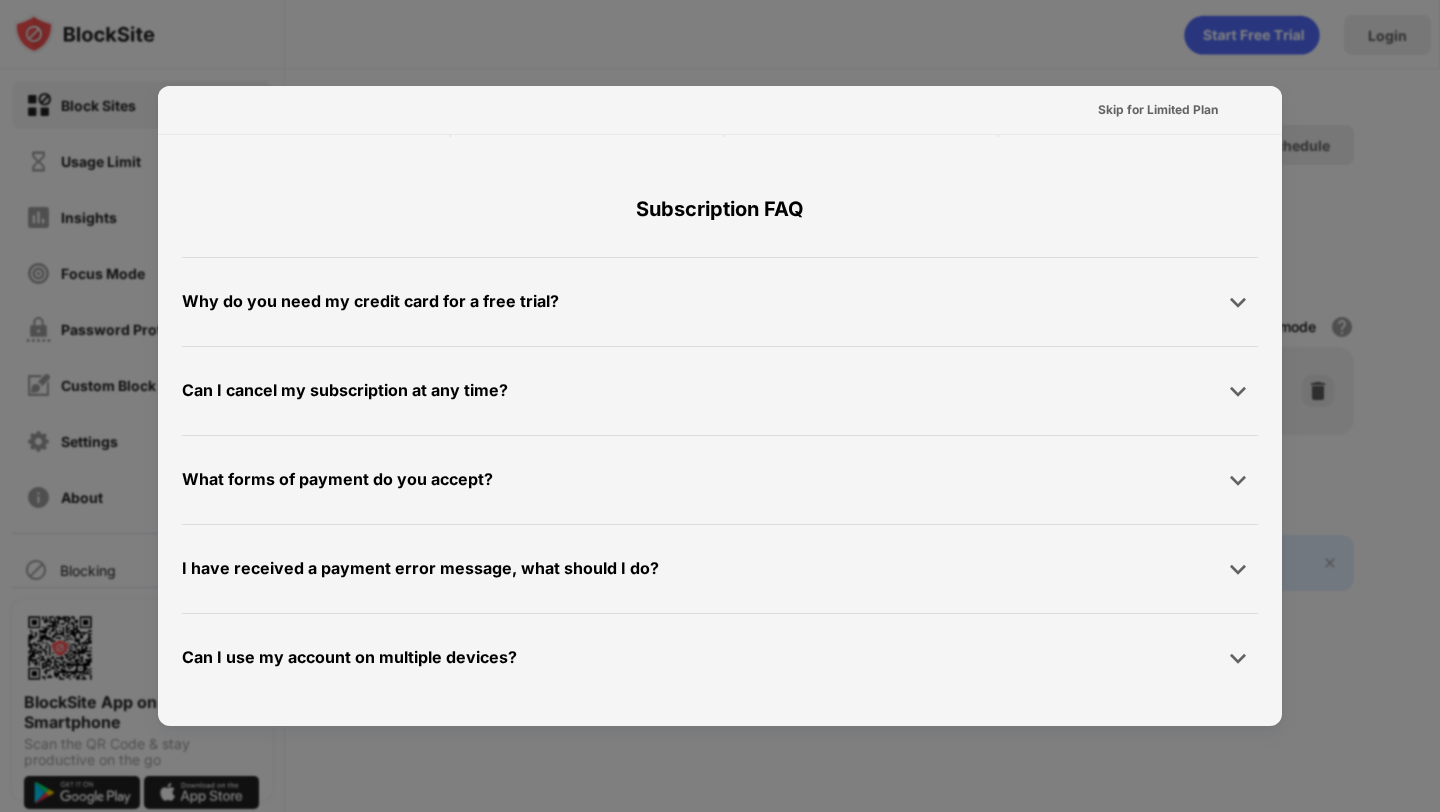 scroll, scrollTop: 0, scrollLeft: 0, axis: both 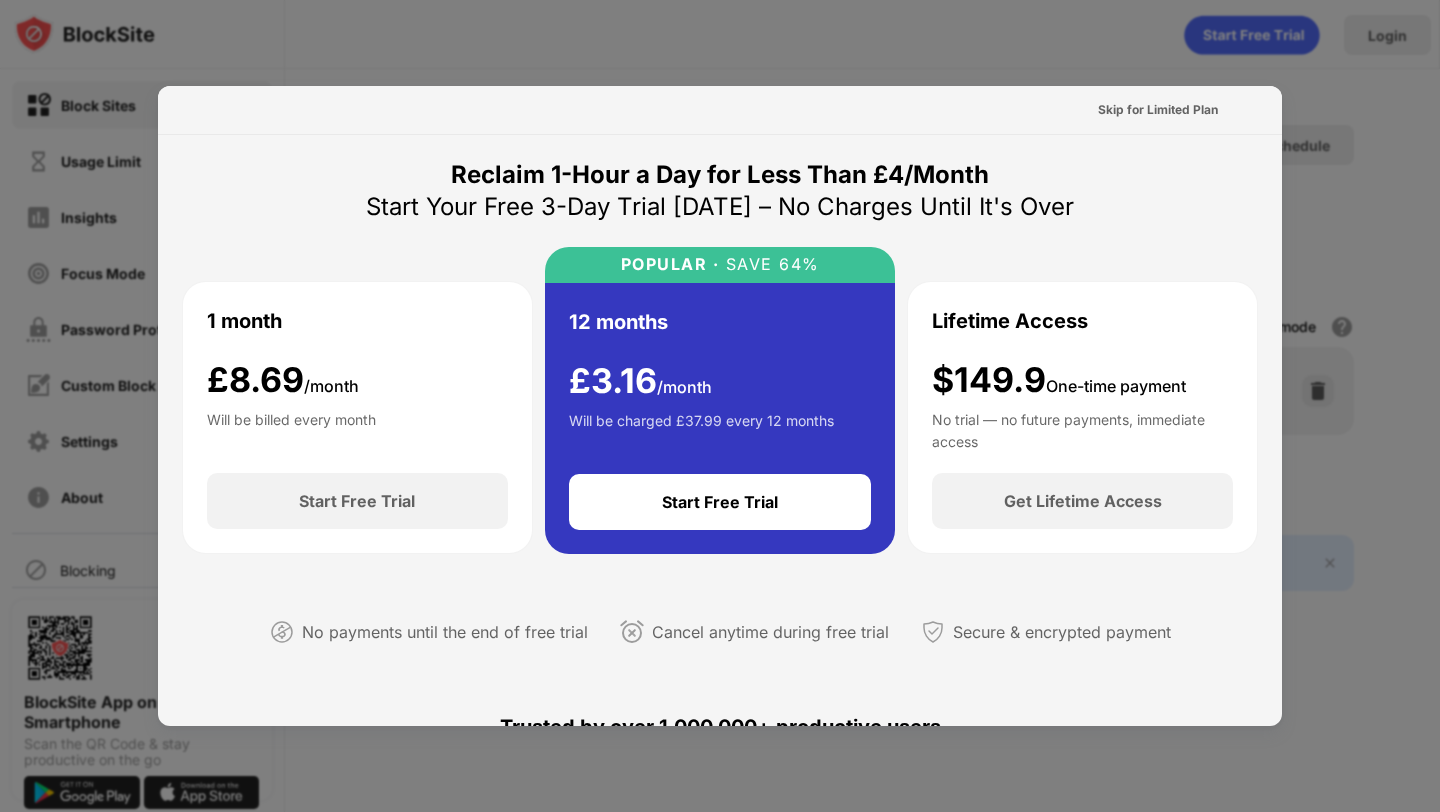 click on "1 month £ 8.69  /month Will be billed every month" at bounding box center [357, 377] 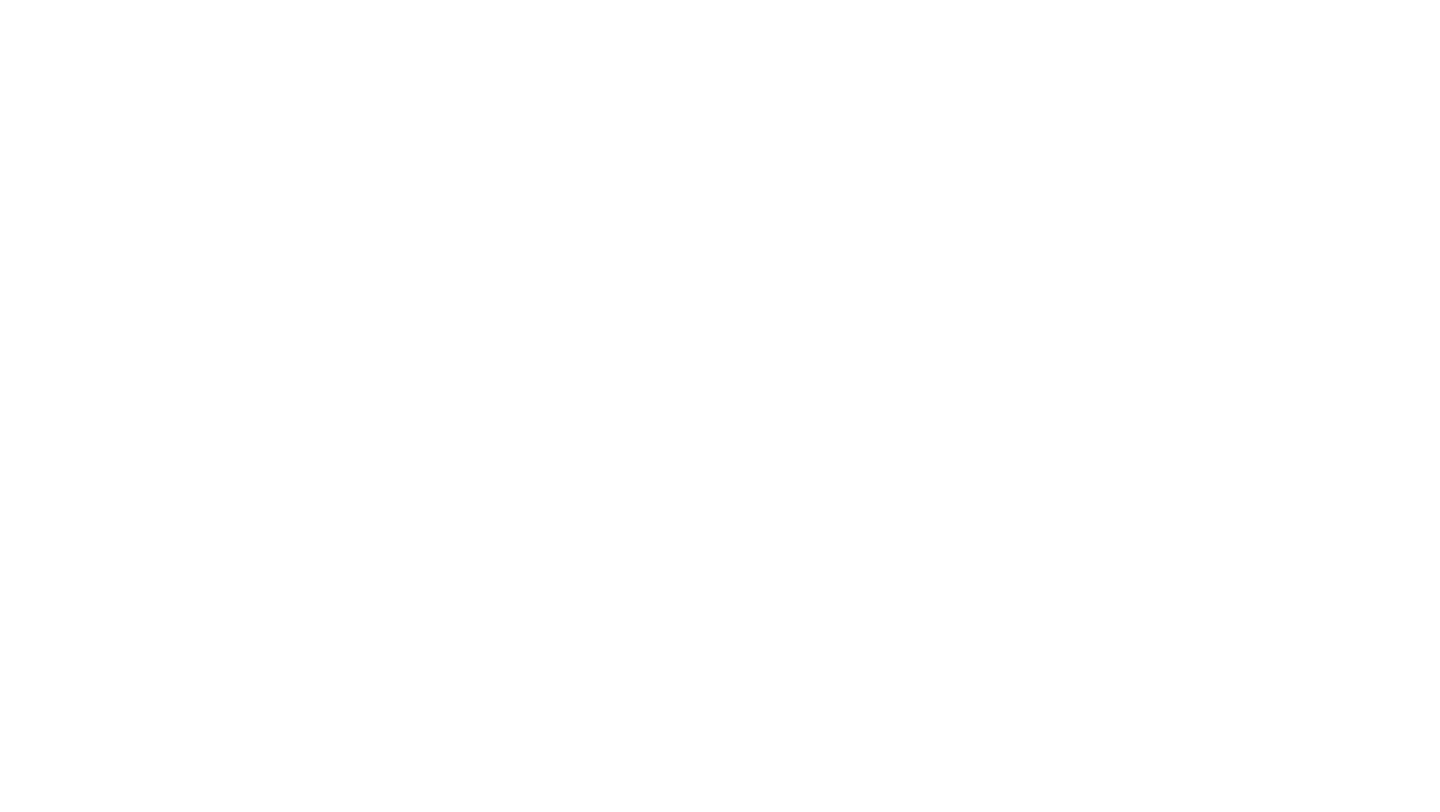 scroll, scrollTop: 0, scrollLeft: 0, axis: both 